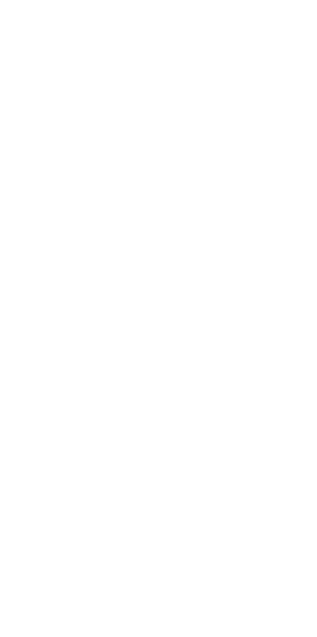 scroll, scrollTop: 0, scrollLeft: 0, axis: both 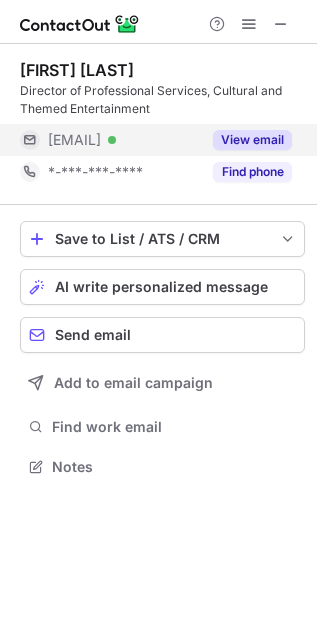 click on "View email" at bounding box center [252, 140] 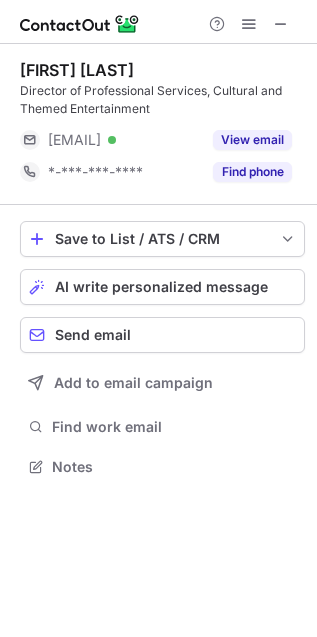 scroll, scrollTop: 8, scrollLeft: 10, axis: both 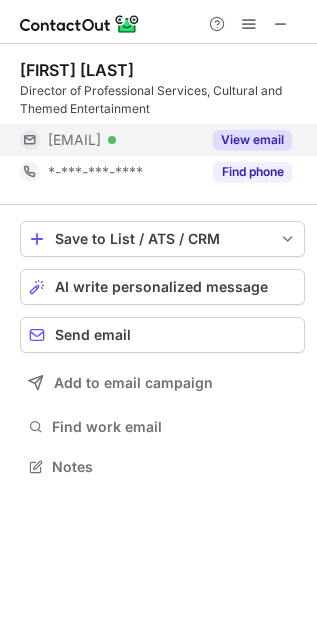 click on "View email" at bounding box center [252, 140] 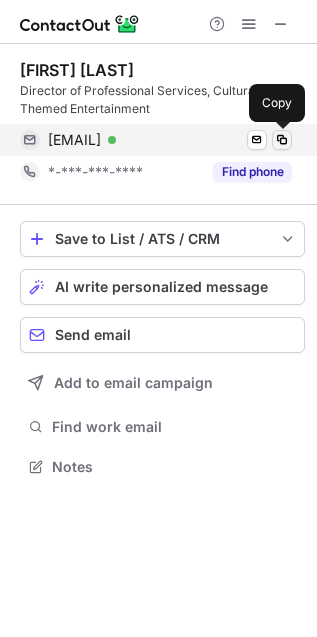 click at bounding box center (282, 140) 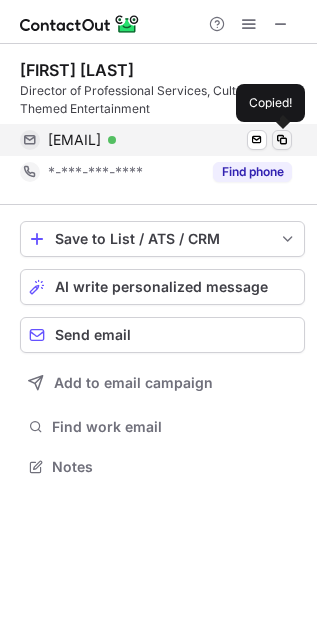 click at bounding box center [282, 140] 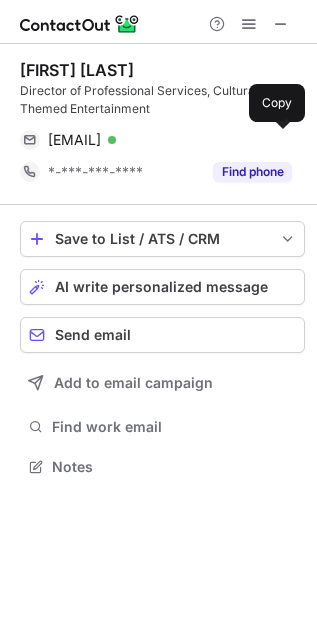 type 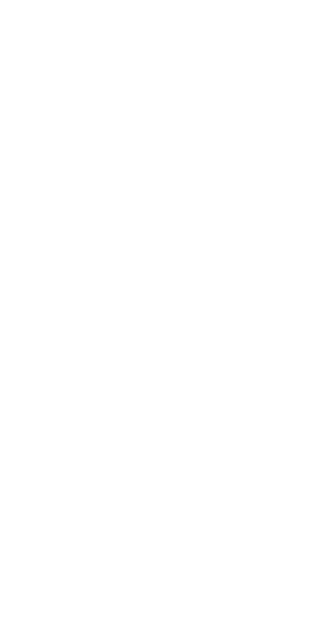 scroll, scrollTop: 0, scrollLeft: 0, axis: both 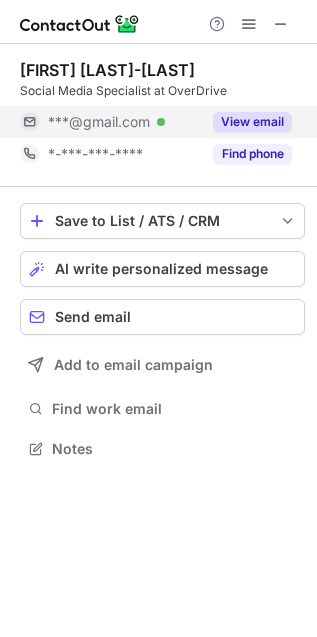click on "View email" at bounding box center (252, 122) 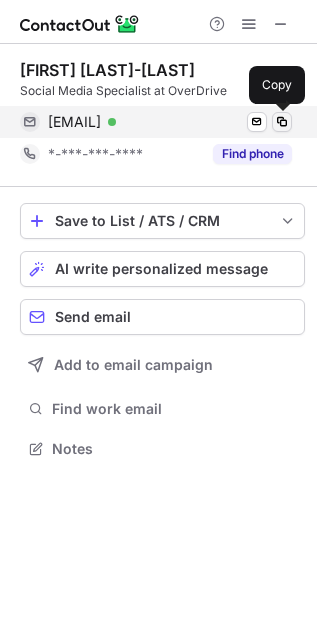 click at bounding box center (282, 122) 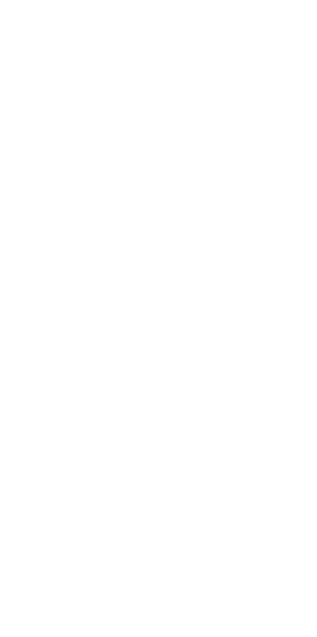 scroll, scrollTop: 0, scrollLeft: 0, axis: both 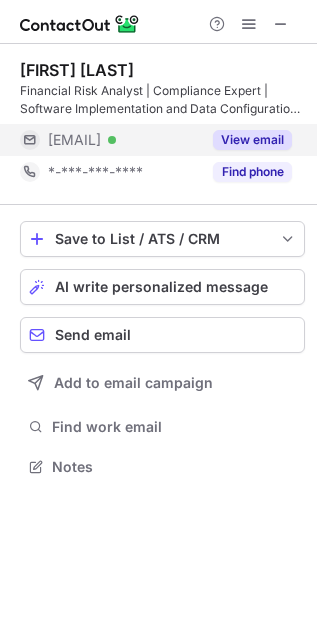 click on "View email" at bounding box center (252, 140) 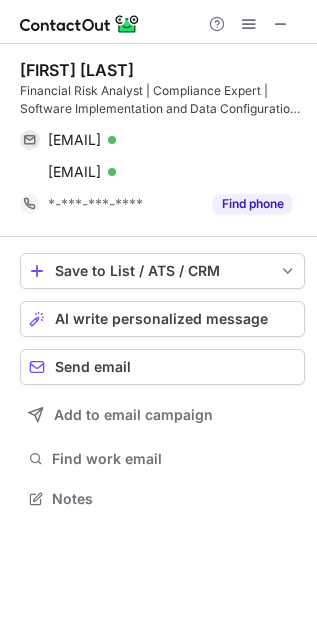 scroll, scrollTop: 10, scrollLeft: 10, axis: both 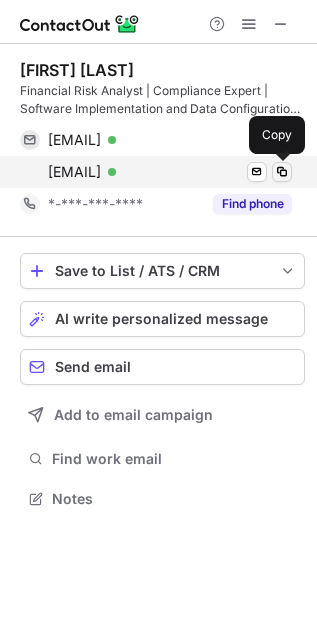 click at bounding box center (282, 172) 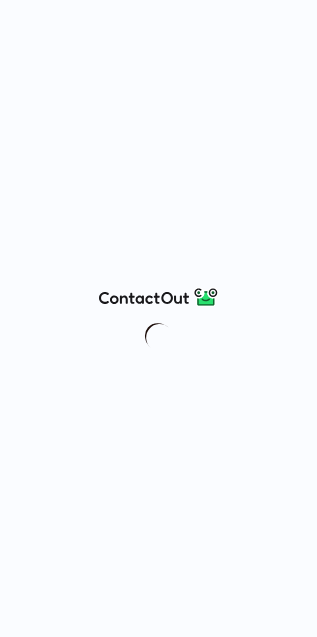 scroll, scrollTop: 0, scrollLeft: 0, axis: both 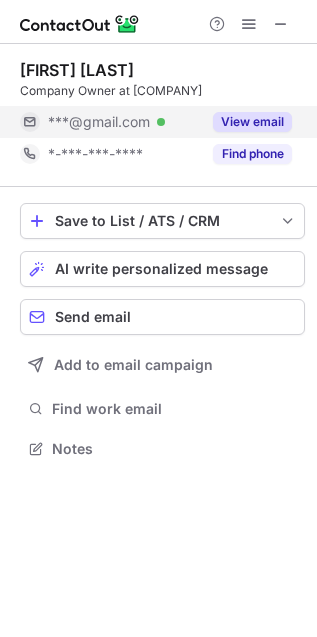 click on "View email" at bounding box center (252, 122) 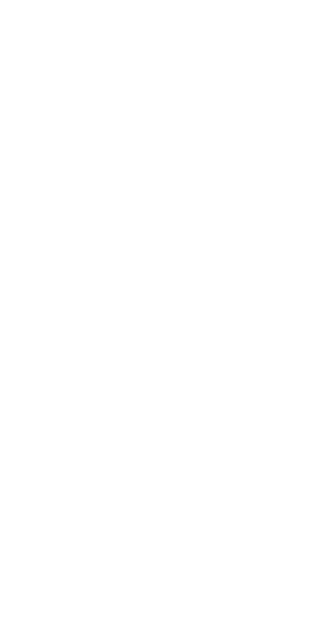 scroll, scrollTop: 0, scrollLeft: 0, axis: both 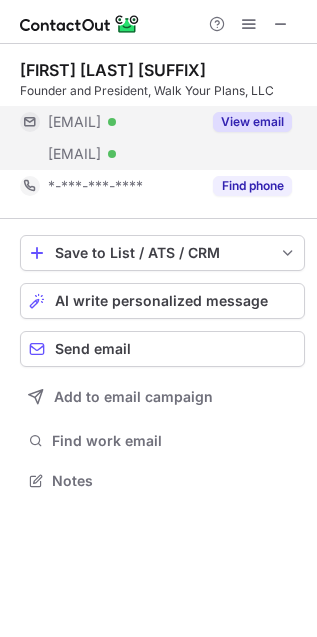 click on "***@walkyourplans.com Verified" at bounding box center (110, 154) 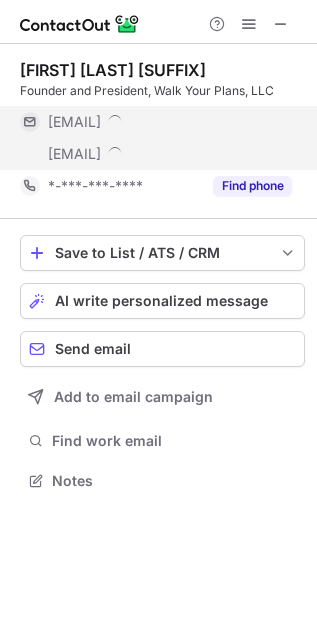 scroll, scrollTop: 10, scrollLeft: 10, axis: both 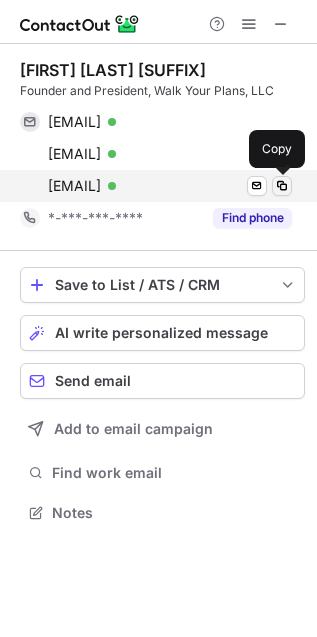 click at bounding box center (282, 186) 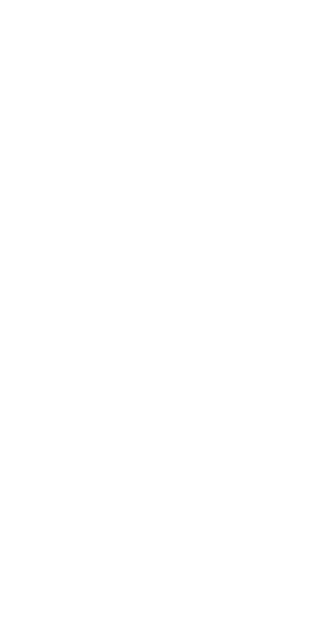 scroll, scrollTop: 0, scrollLeft: 0, axis: both 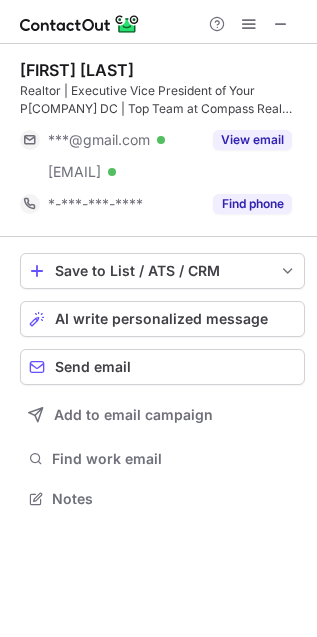 click on "View email" at bounding box center [246, 140] 